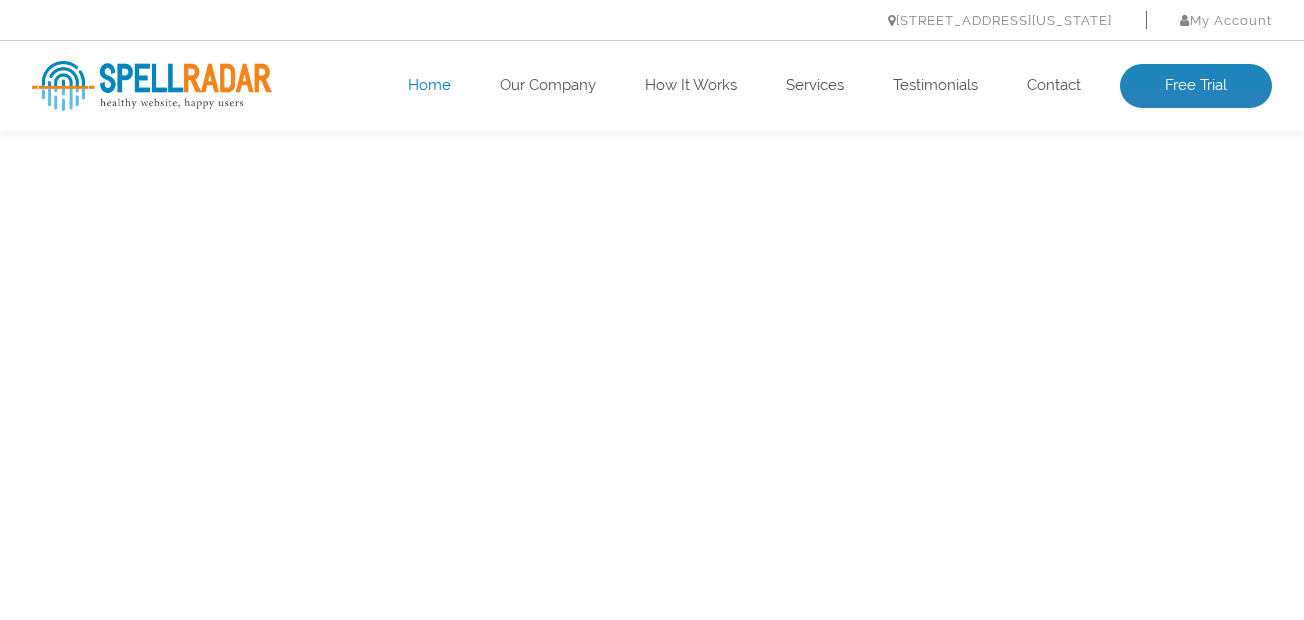 scroll, scrollTop: 0, scrollLeft: 0, axis: both 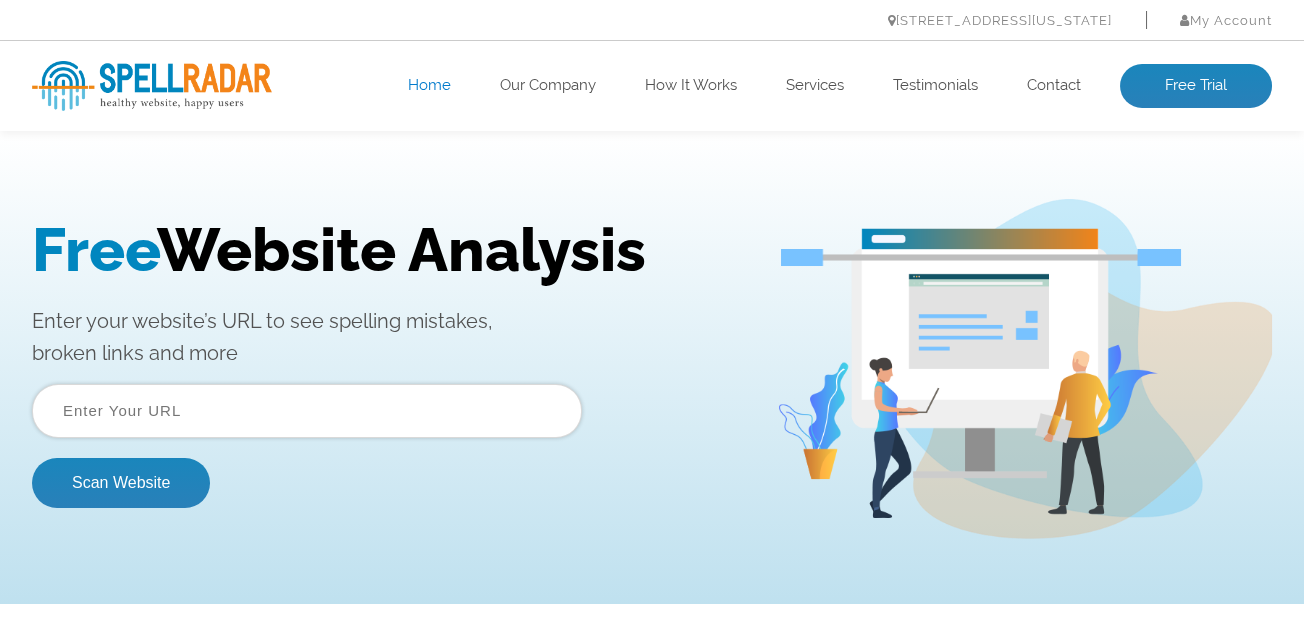 click at bounding box center [307, 411] 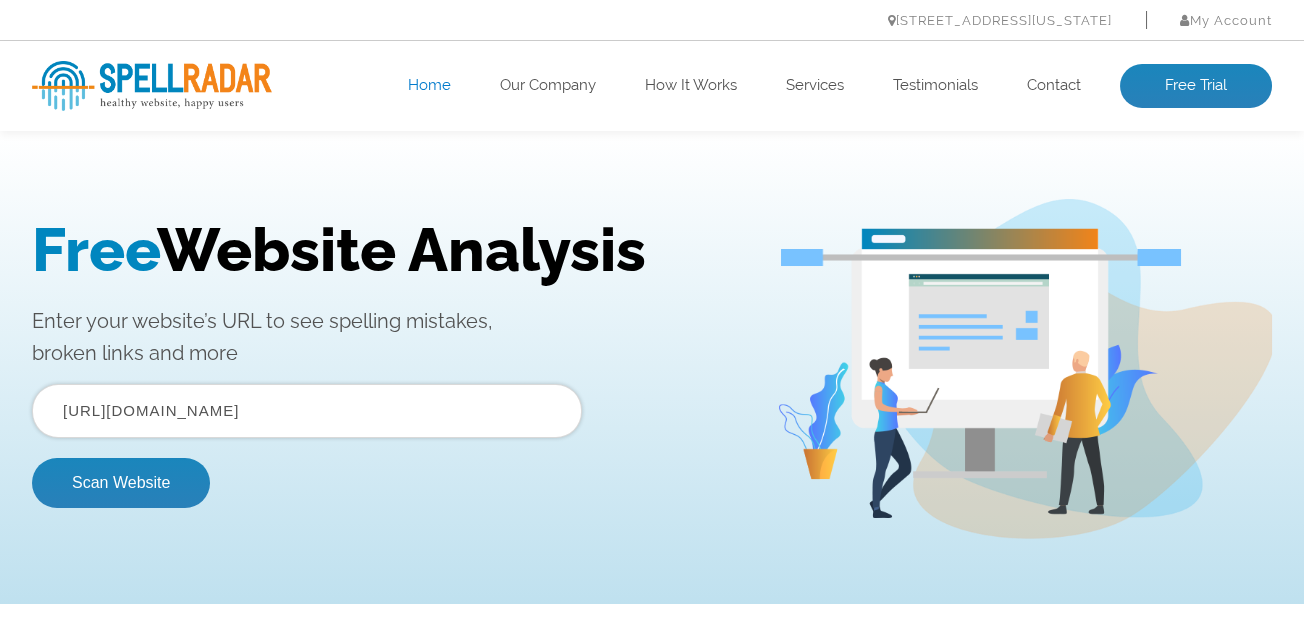 click on "https://www.enviroguardsolutions.com/granular-absorbents" at bounding box center (307, 411) 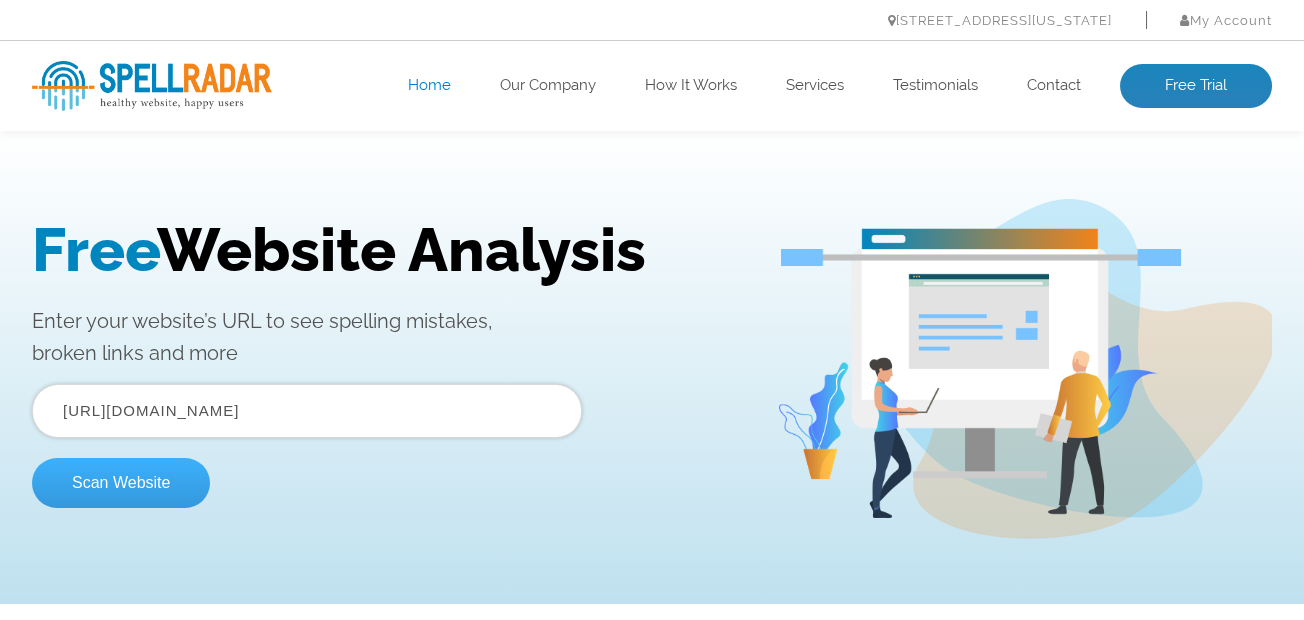 type on "https://www.enviroguardsolutions.com/" 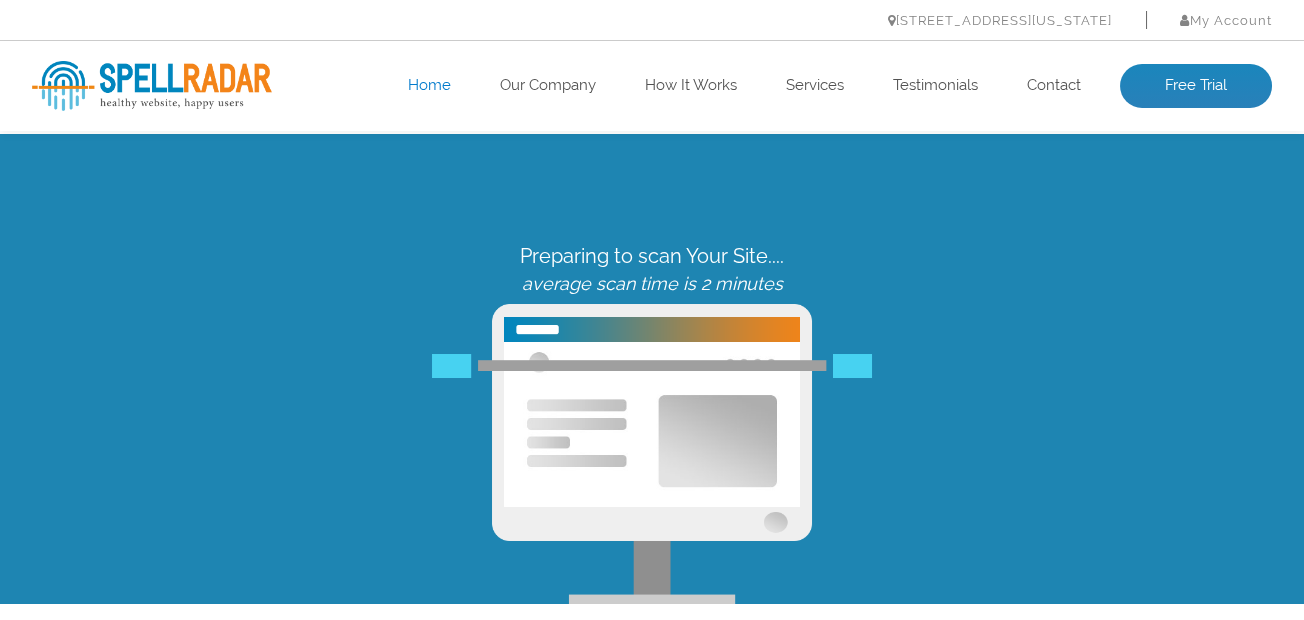 scroll, scrollTop: 0, scrollLeft: 0, axis: both 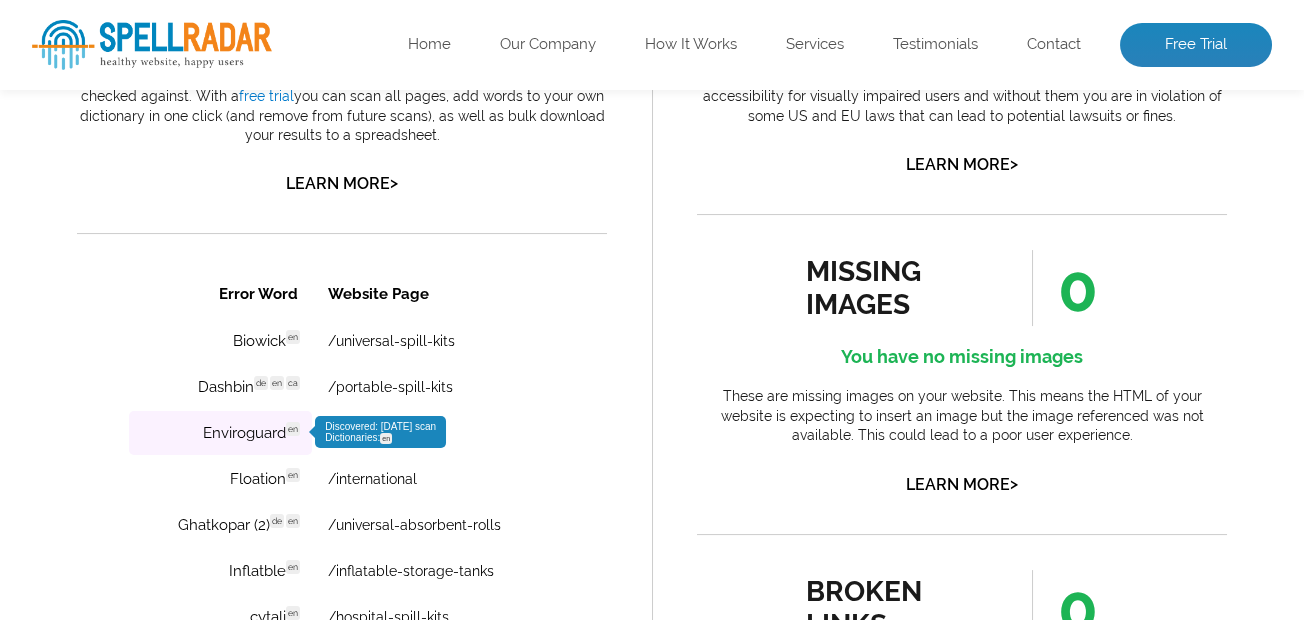 click on "Enviroguard en Discovered: [DATE] scan Dictionaries:  en" at bounding box center [220, 433] 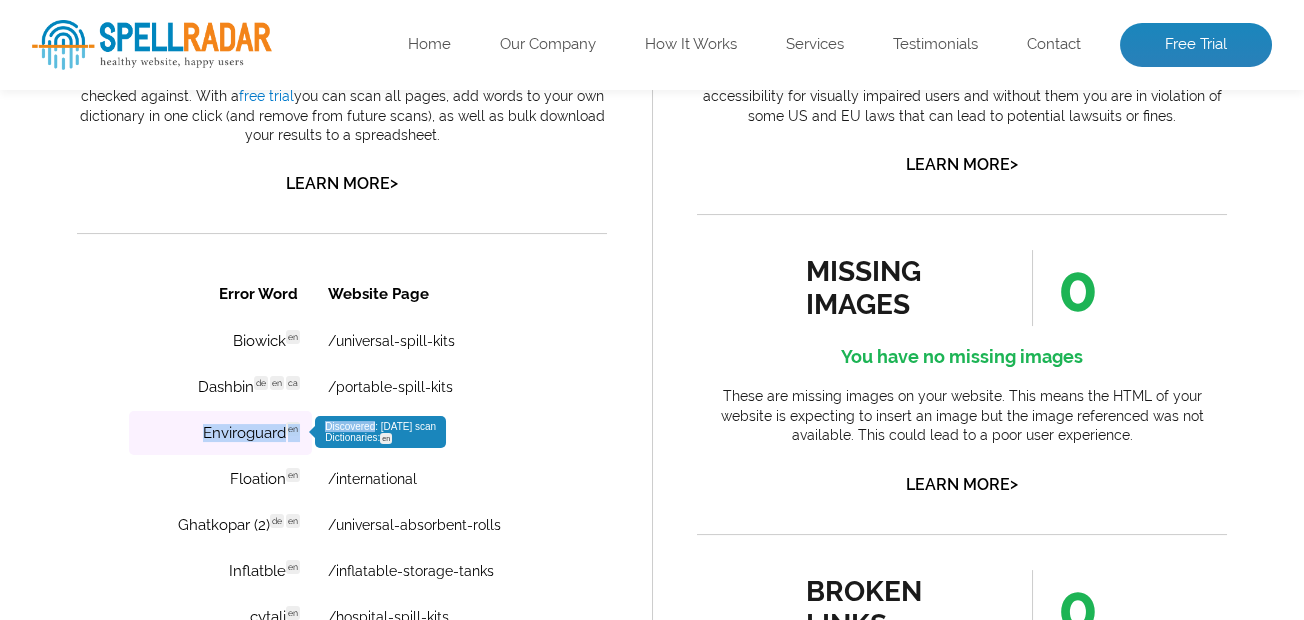 click on "Enviroguard en Discovered: [DATE] scan Dictionaries:  en" at bounding box center [220, 433] 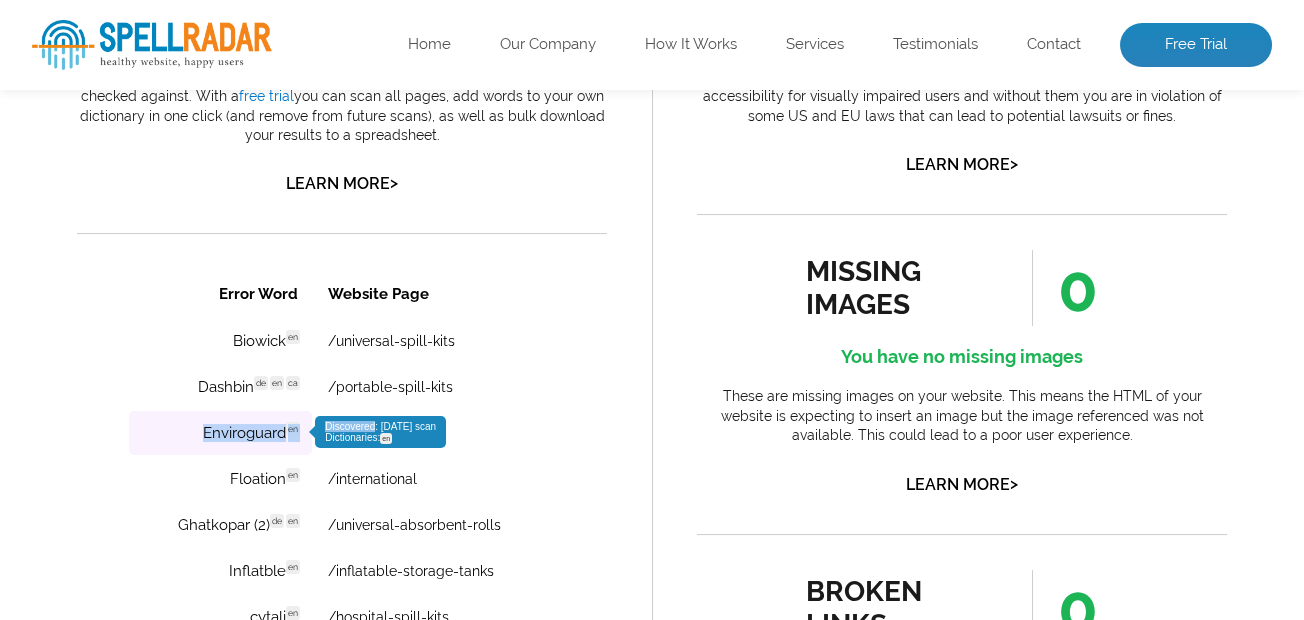copy on "Enviroguard en Discovered" 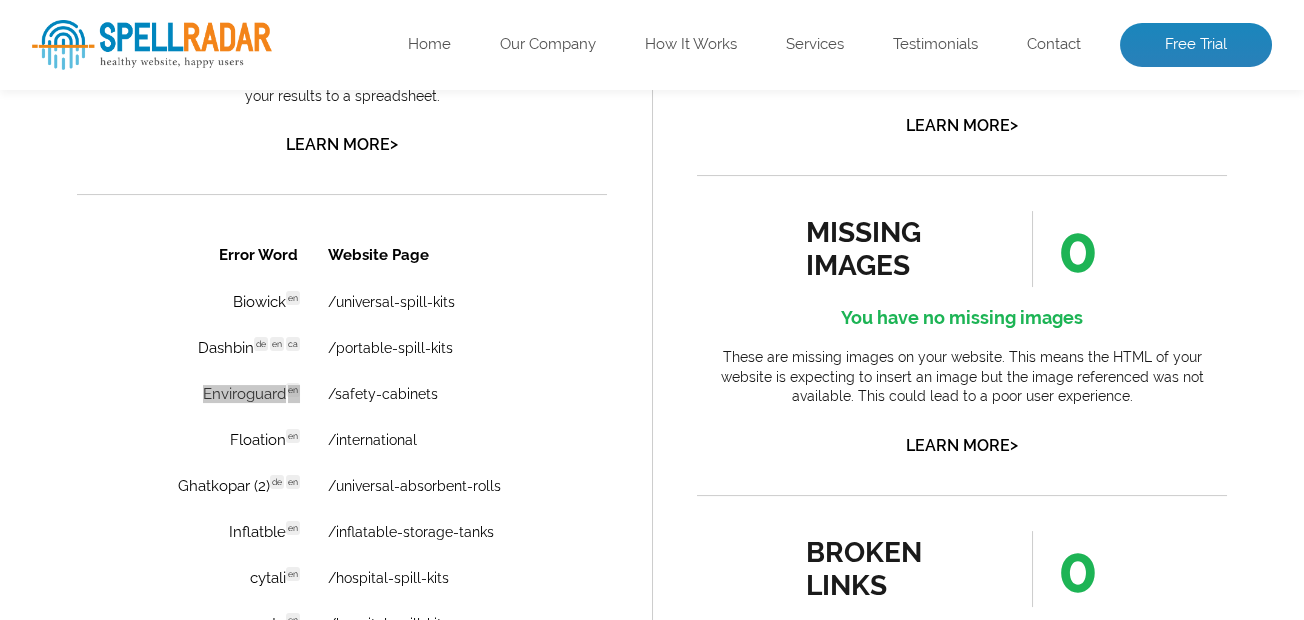 click on "Skip to content
[STREET_ADDRESS][US_STATE]
My Account
Log In
healthy website. happy users.
Home
Our Company
How It Works
Services
Testimonials
Contact
Free Trial
[DOMAIN_NAME]
Health Scan Results
Pages Scanned >" at bounding box center [652, 104] 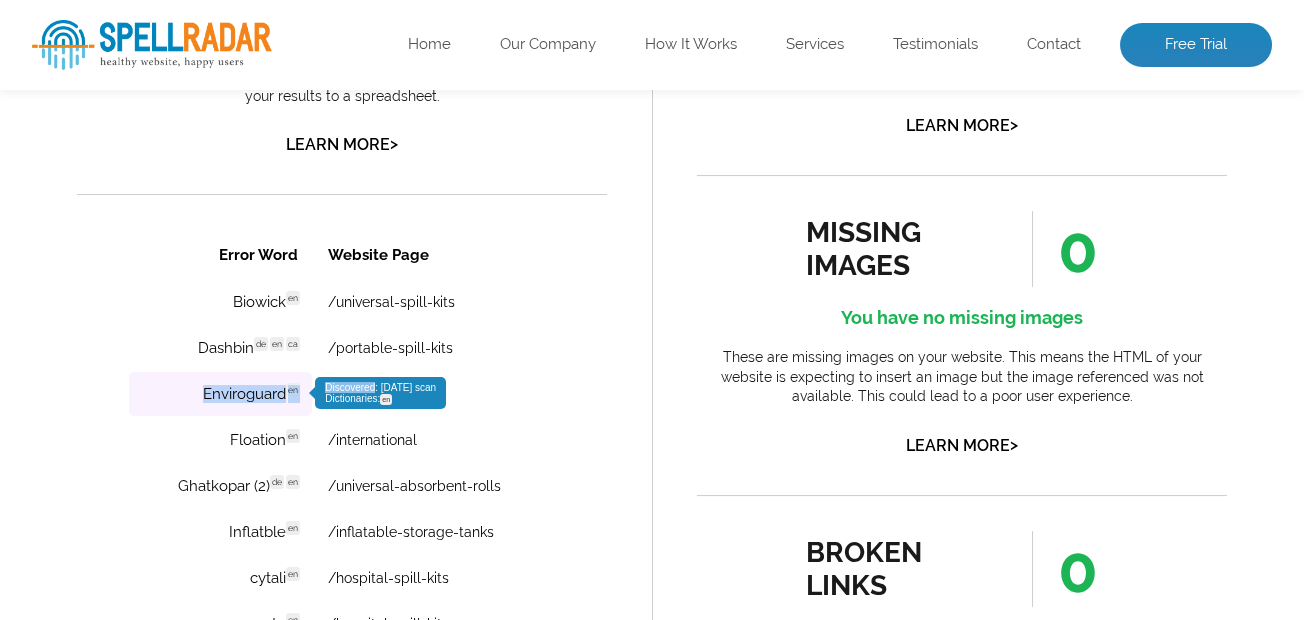 click on "Enviroguard en Discovered: [DATE] scan Dictionaries:  en" at bounding box center [220, 394] 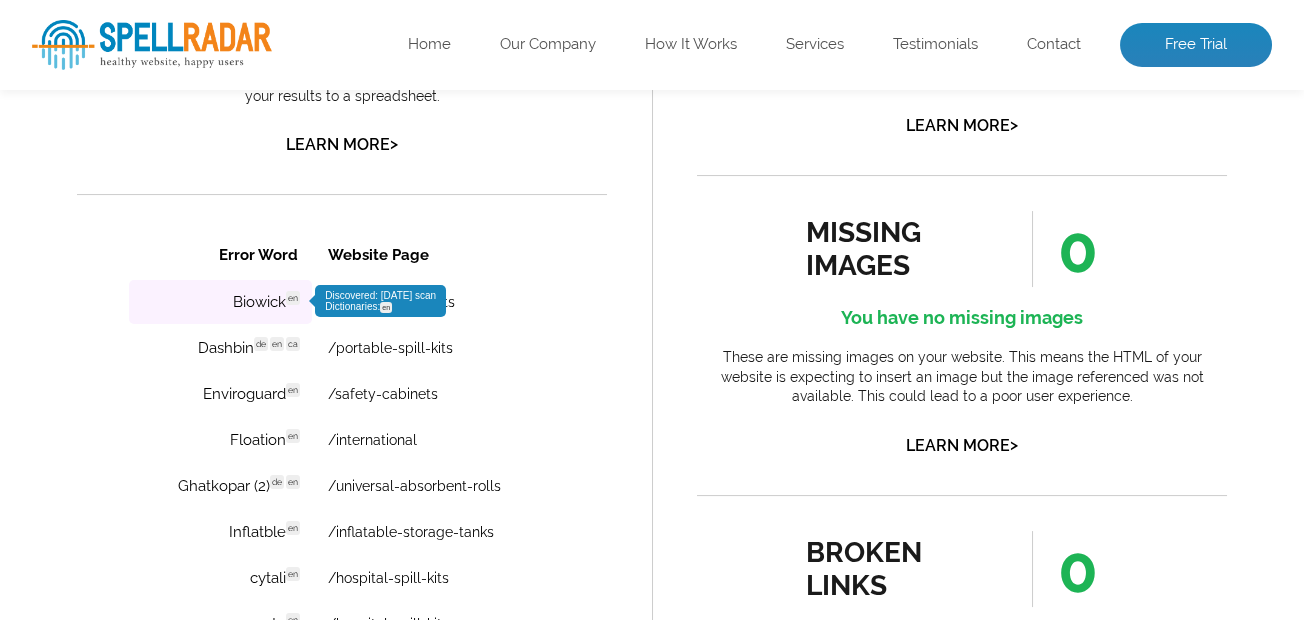click on "Error Word
Website Page Biowick en Discovered: [DATE] scan Dictionaries:  en /universal-spill-kits Dashbin de en ca Discovered: [DATE] scan Dictionaries:  de en ca /portable-spill-kits Enviroguard en Discovered: [DATE] scan Dictionaries:  en /safety-cabinets Floation en Discovered: [DATE] scan Dictionaries:  en /international Ghatkopar (2) de en Discovered: [DATE] scan Dictionaries:  de en /universal-absorbent-rolls Inflatble en Discovered: [DATE] scan Dictionaries:  en /inflatable-storage-tanks cytali en Discovered: [DATE] scan Dictionaries:  en /hospital-spill-kits cyto en Discovered: [DATE] scan Dictionaries:  en /hospital-spill-kits mediumweight de en Discovered: [DATE] scan Dictionaries:  de en /universal-absorbent-pads trashbooms en Discovered: [DATE] scan Dictionaries:  en /trash-debris-booms" at bounding box center (342, 485) 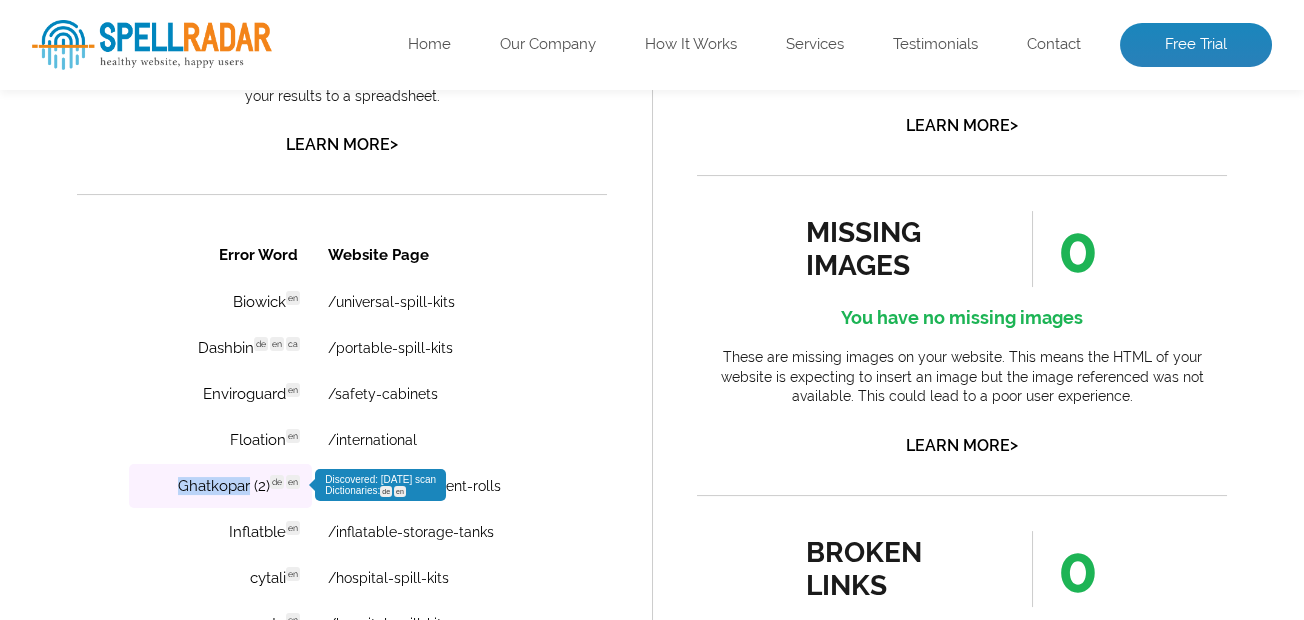 copy on "Ghatkopar" 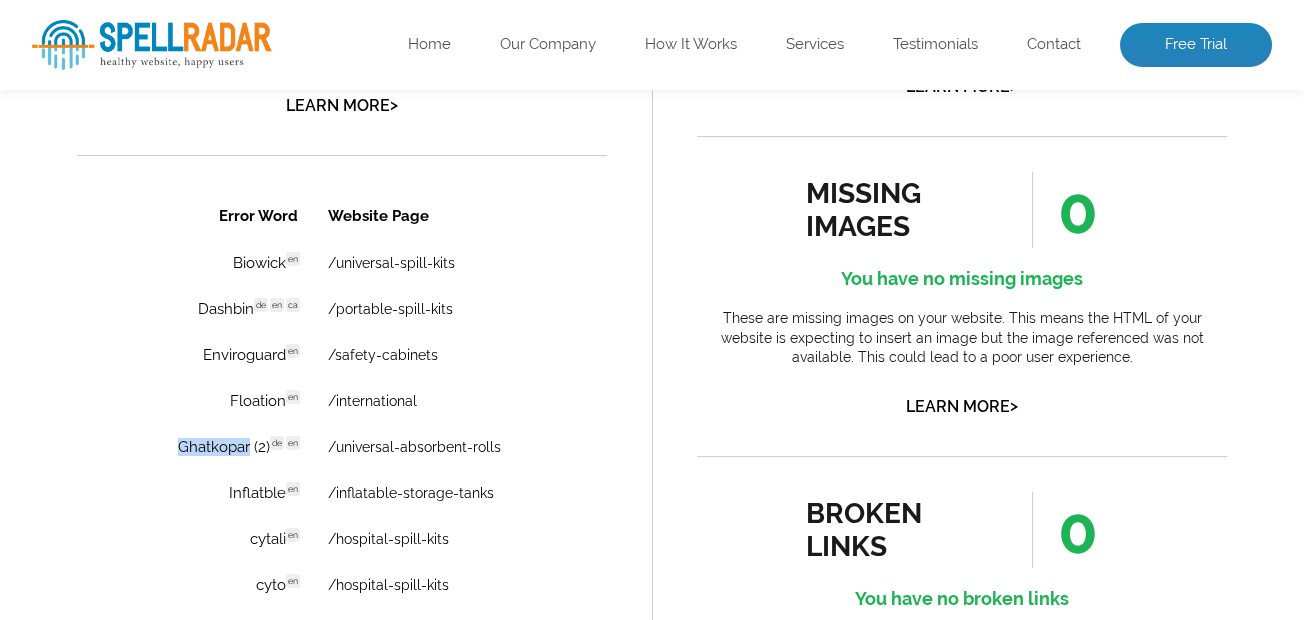 scroll, scrollTop: 1535, scrollLeft: 0, axis: vertical 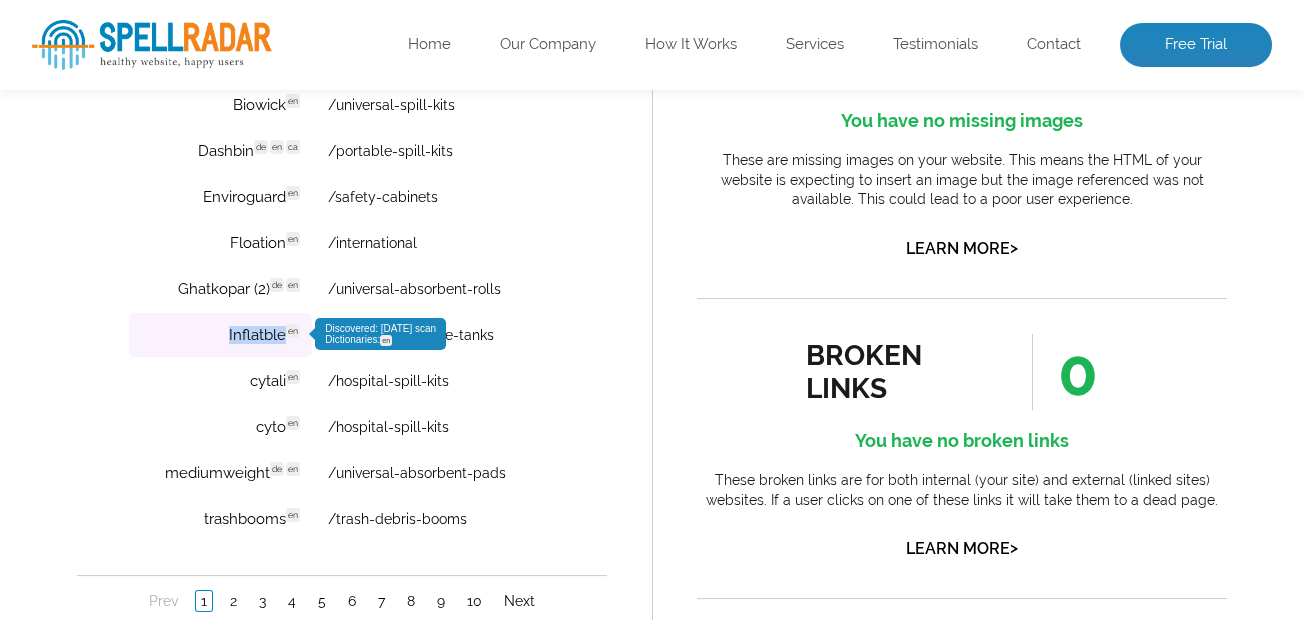 copy on "Inflatble" 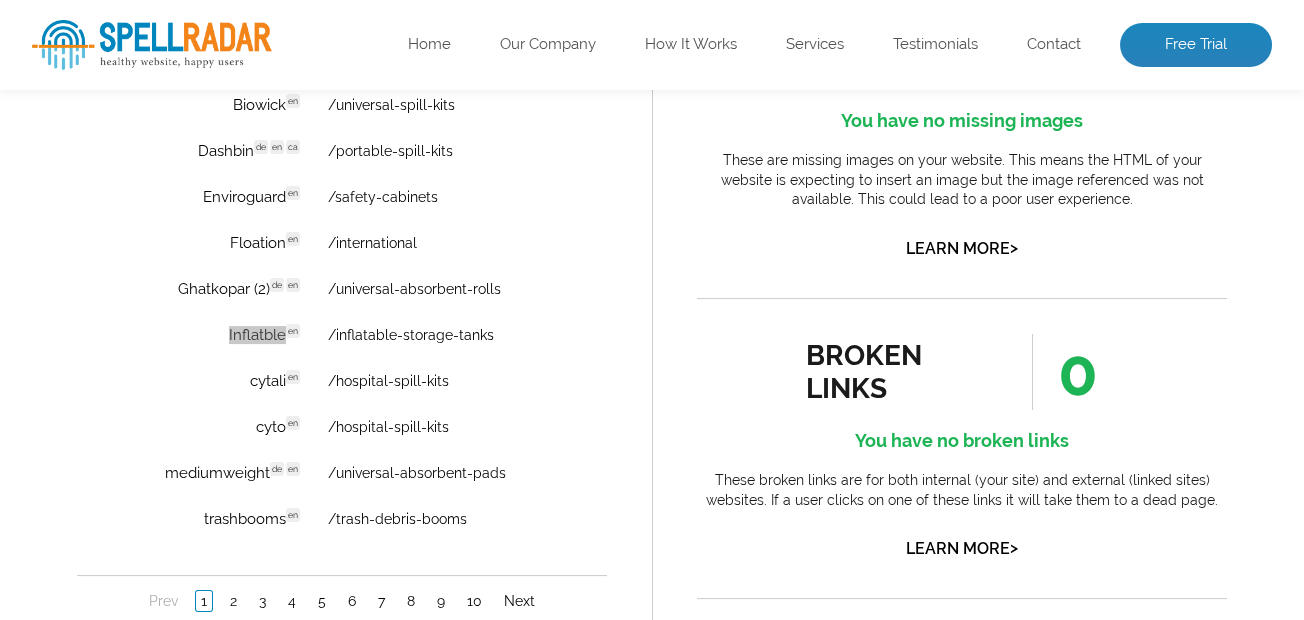 click on "spelling issues
411
Ooops! You have some spelling issues
These are words from the scanned pages of your website (limited to 50) that are not found in our dictionaries.  Each word indicates which dictionary it was checked against.  With a  free trial  you can scan all pages, add words to your own dictionary in one click (and remove from future scans), as well as bulk download your results to a spreadsheet.
Learn More  >
spelling issues
FAQ here." at bounding box center (342, 268) 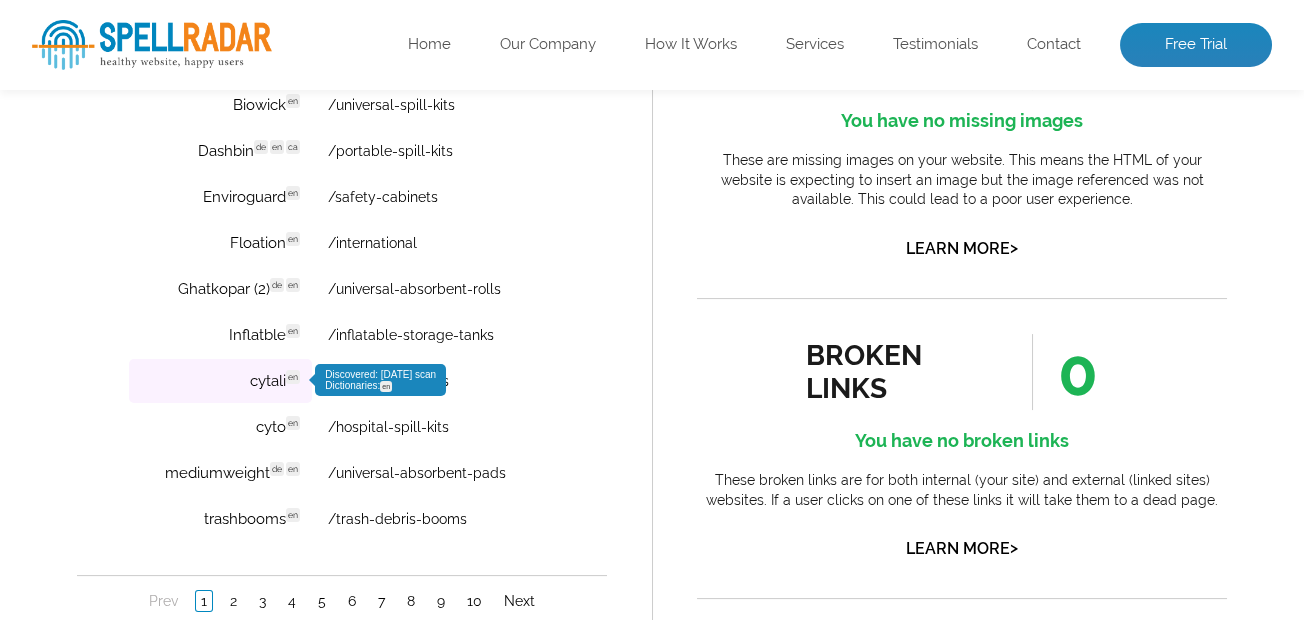 click on "cytali en Discovered: [DATE] scan Dictionaries:  en" at bounding box center [220, 381] 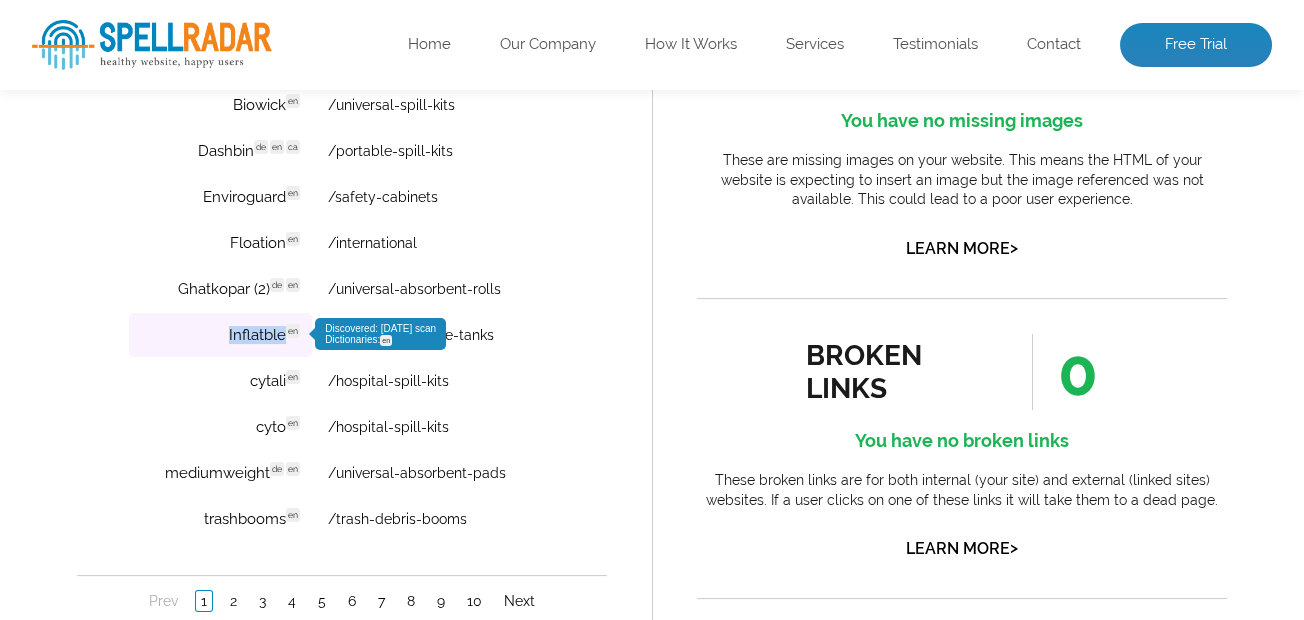 copy on "Inflatble" 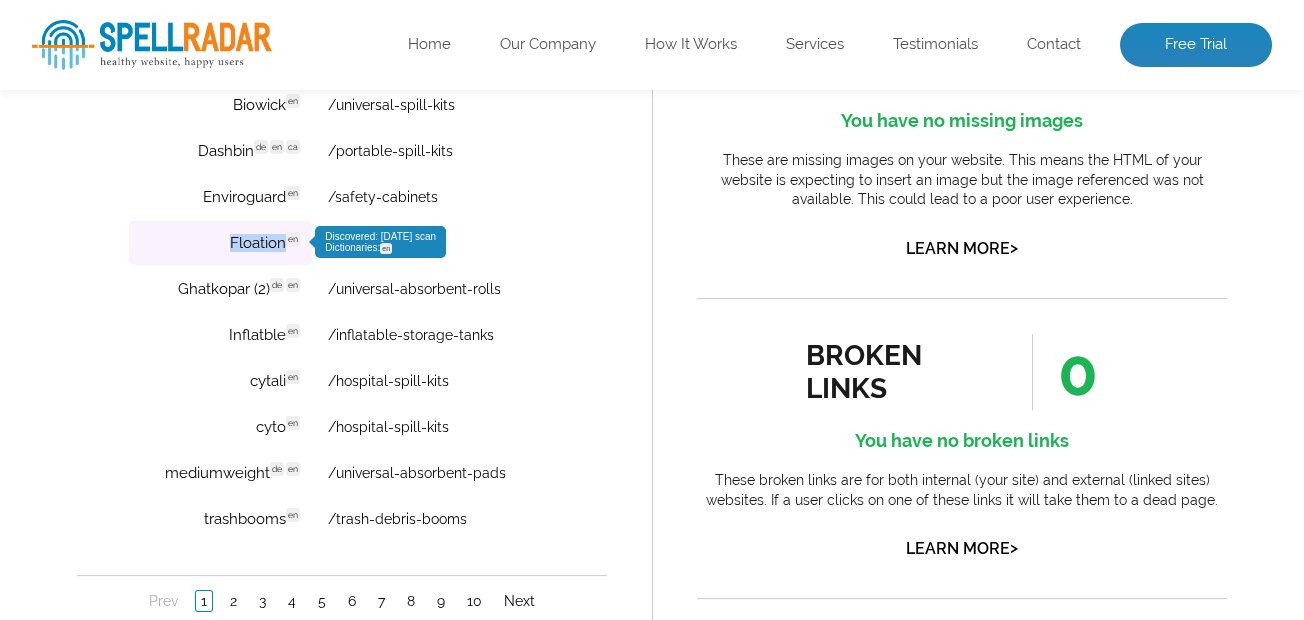 copy on "Floation" 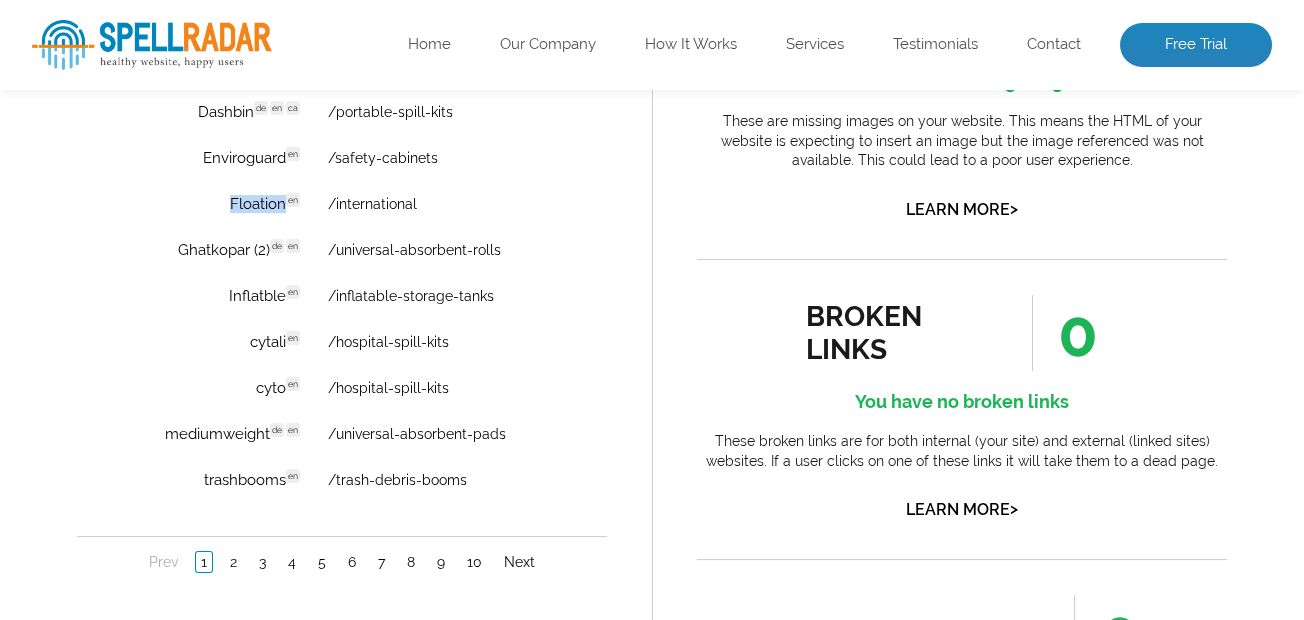 scroll, scrollTop: 1614, scrollLeft: 0, axis: vertical 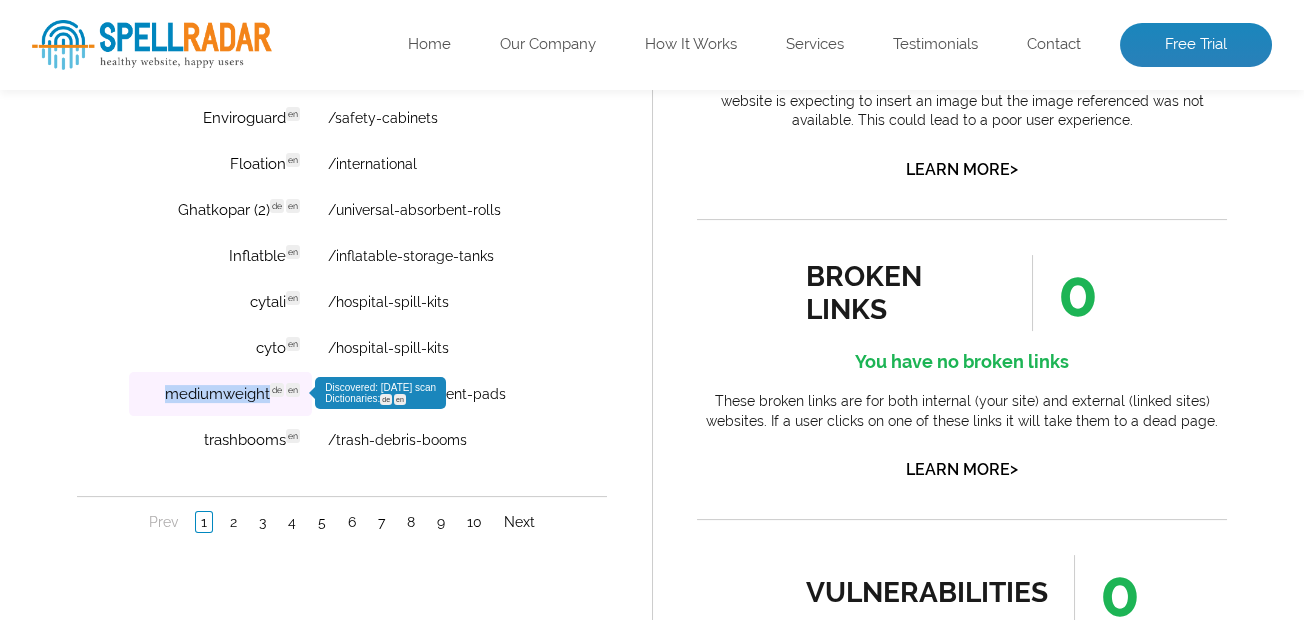 copy on "mediumweight" 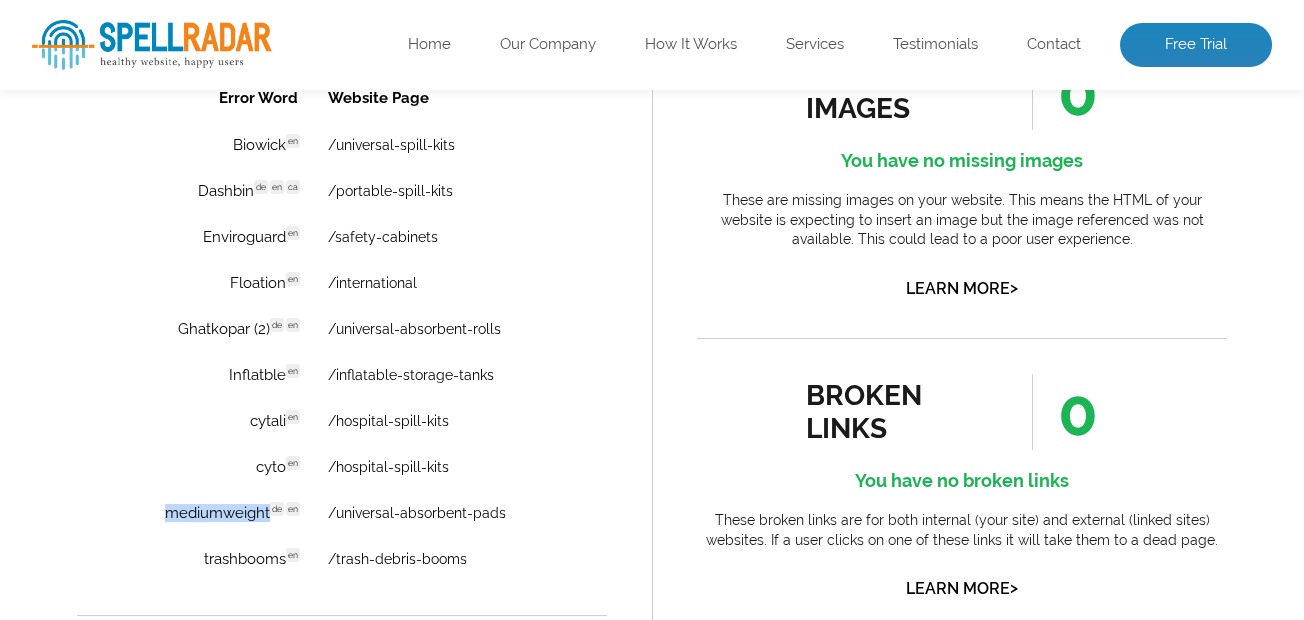 scroll, scrollTop: 1456, scrollLeft: 0, axis: vertical 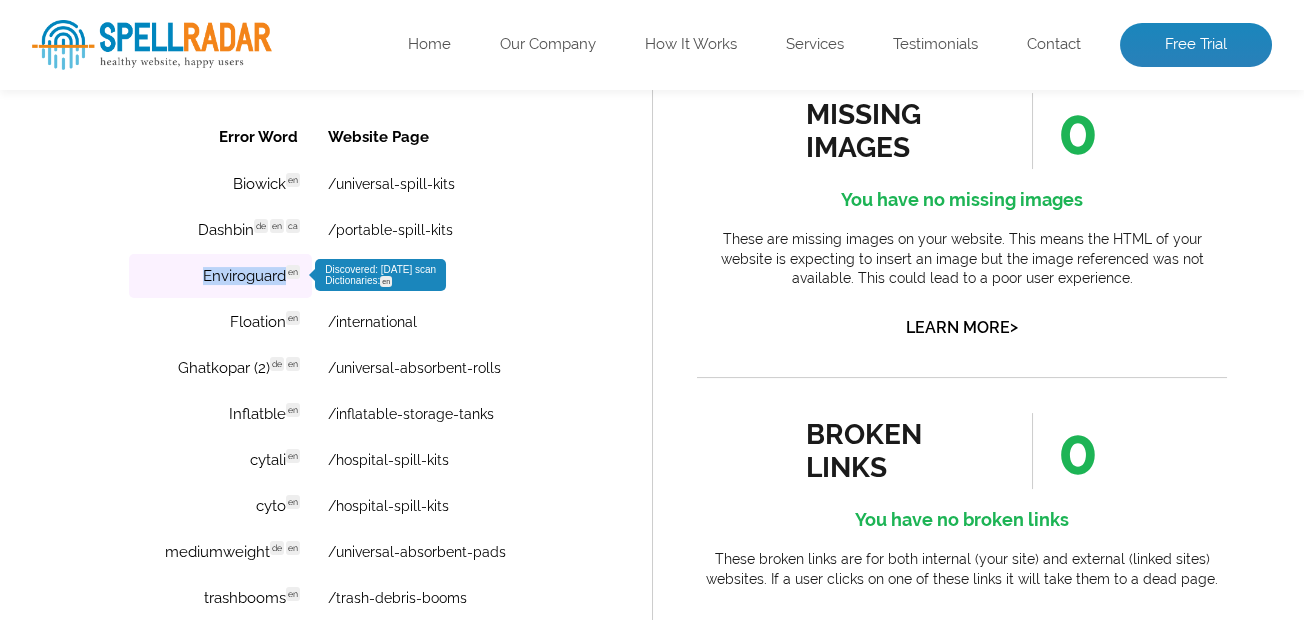 copy on "Enviroguard" 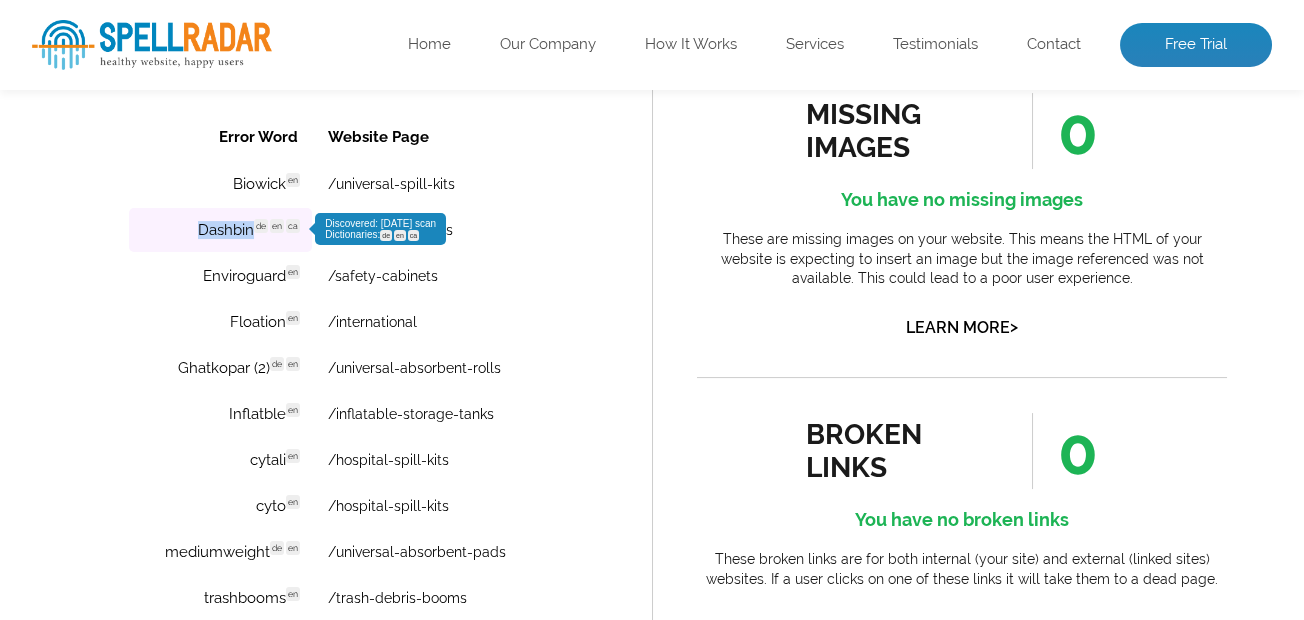 copy on "Dashbin" 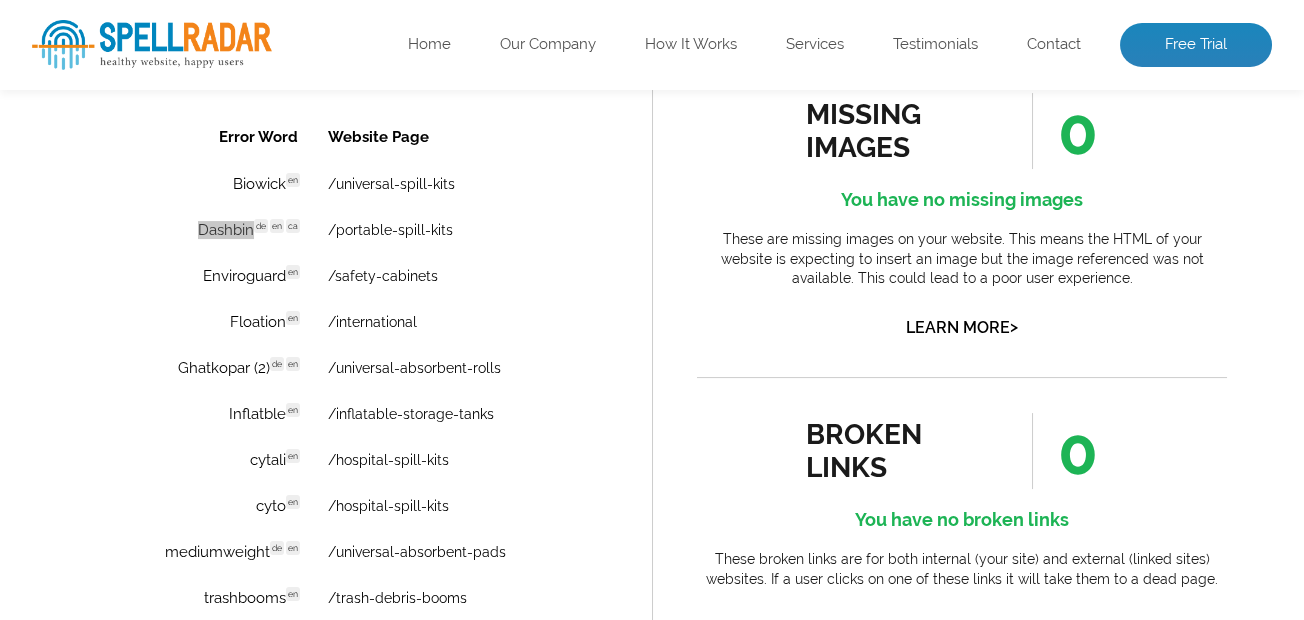 click on "spelling issues
411
Ooops! You have some spelling issues
These are words from the scanned pages of your website (limited to 50) that are not found in our dictionaries.  Each word indicates which dictionary it was checked against.  With a  free trial  you can scan all pages, add words to your own dictionary in one click (and remove from future scans), as well as bulk download your results to a spreadsheet.
Learn More  >
spelling issues
FAQ here." at bounding box center (342, 347) 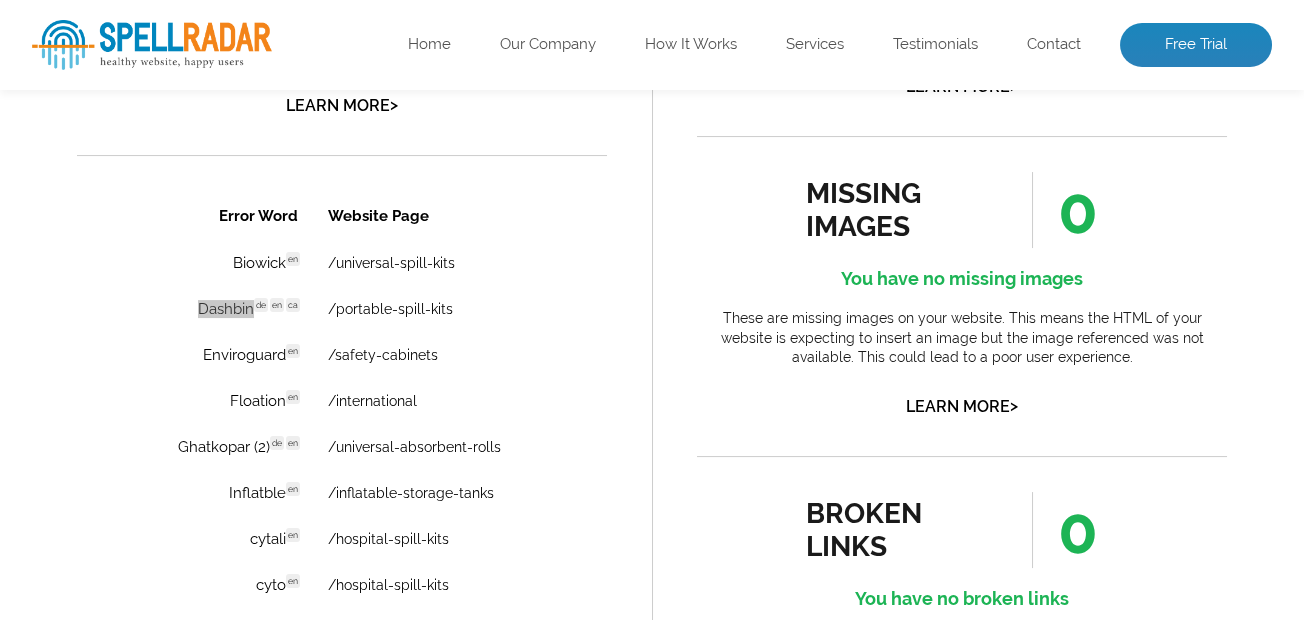 scroll, scrollTop: 1417, scrollLeft: 0, axis: vertical 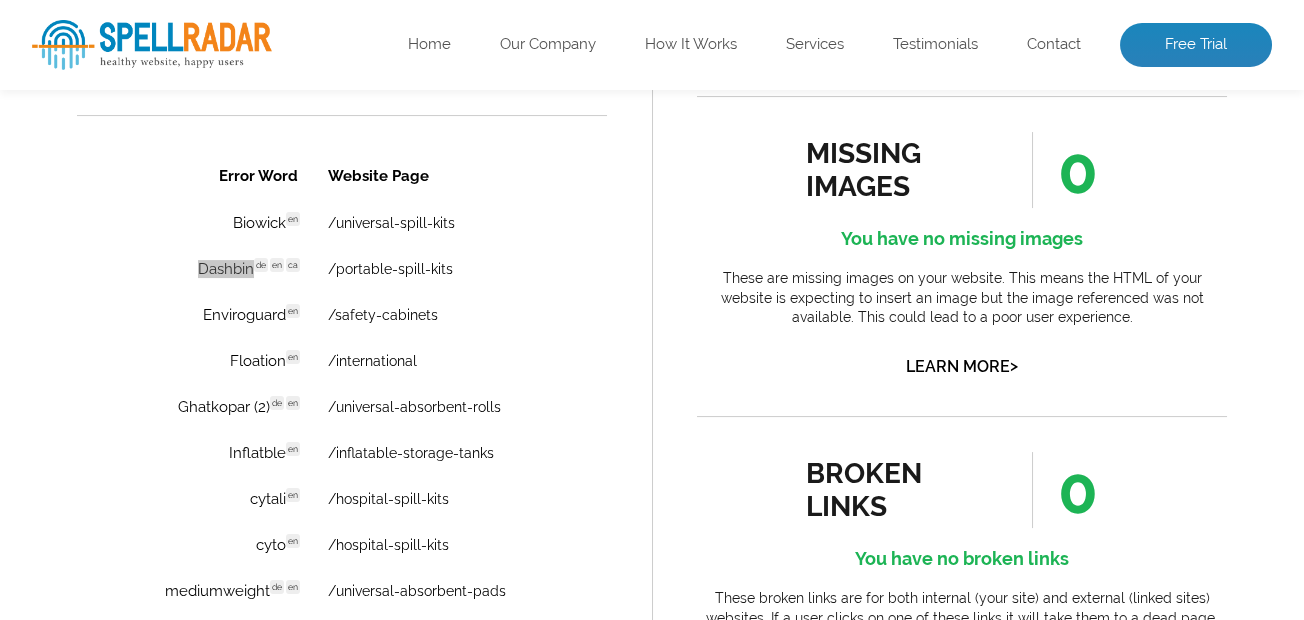 click on "spelling issues
411
Ooops! You have some spelling issues
These are words from the scanned pages of your website (limited to 50) that are not found in our dictionaries.  Each word indicates which dictionary it was checked against.  With a  free trial  you can scan all pages, add words to your own dictionary in one click (and remove from future scans), as well as bulk download your results to a spreadsheet.
Learn More  >
spelling issues
FAQ here." at bounding box center (342, 386) 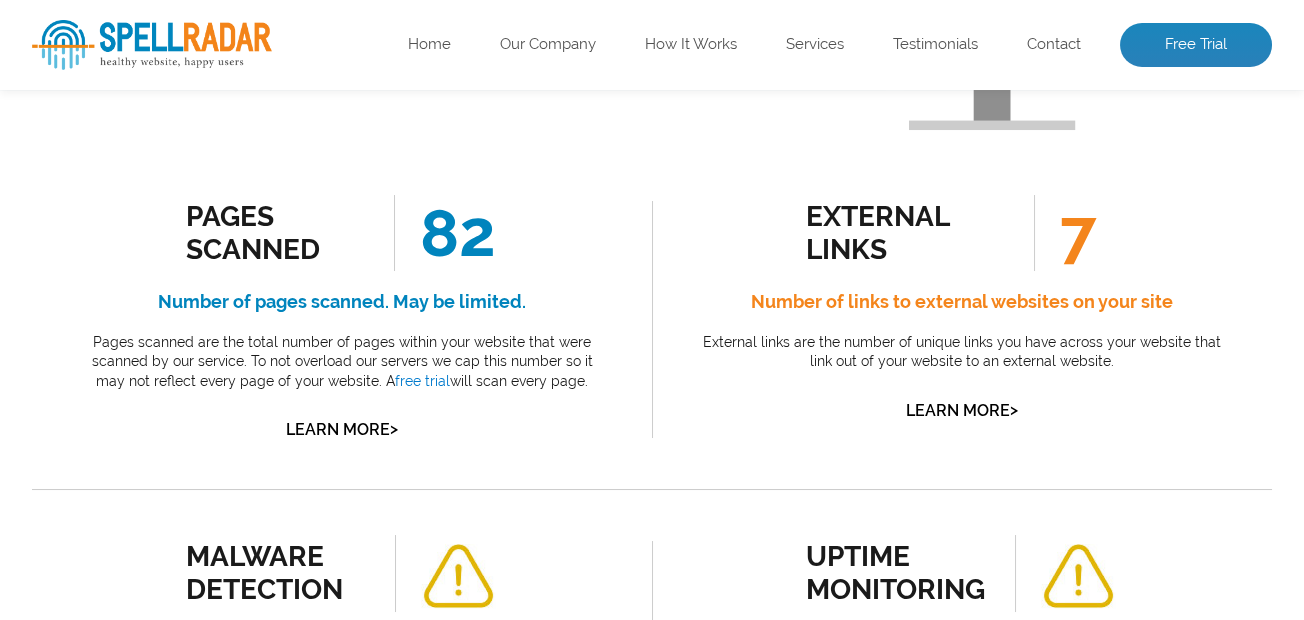 scroll, scrollTop: 98, scrollLeft: 0, axis: vertical 